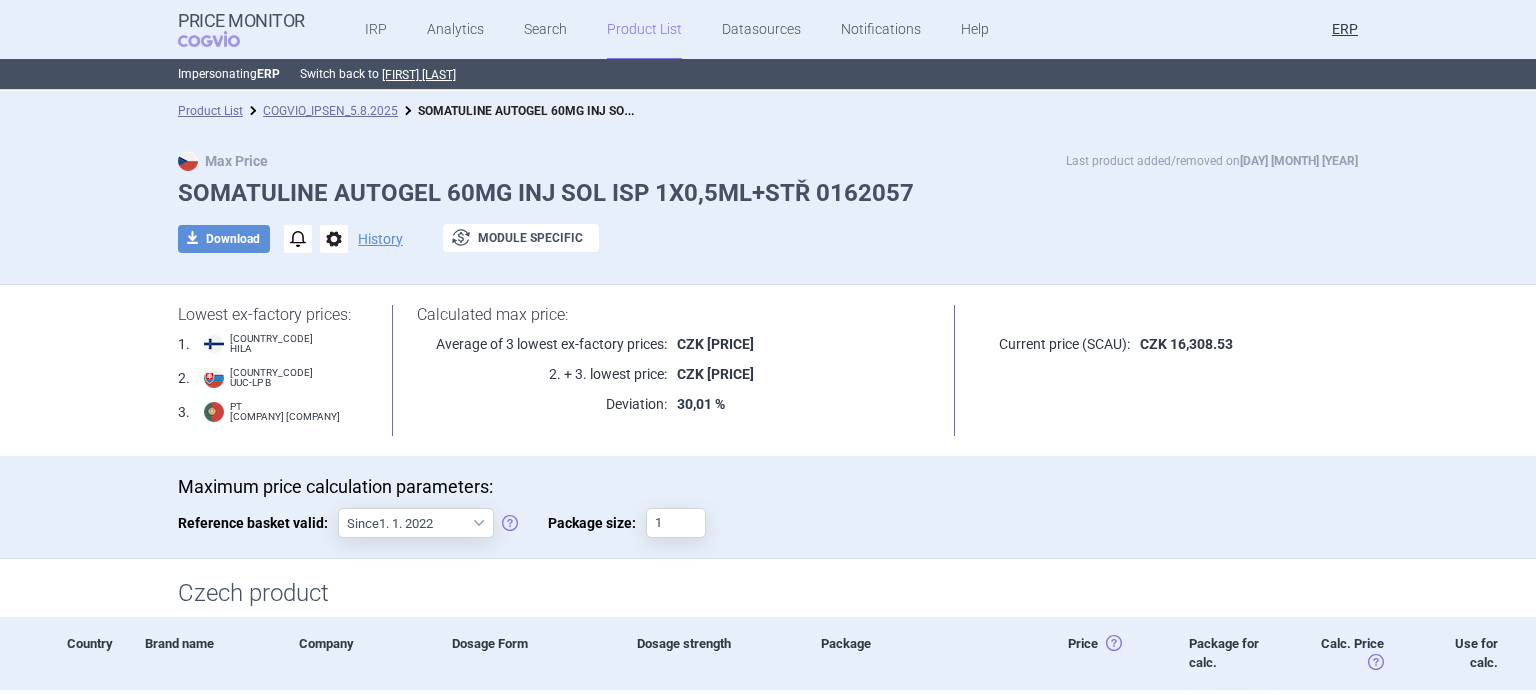 scroll, scrollTop: 0, scrollLeft: 0, axis: both 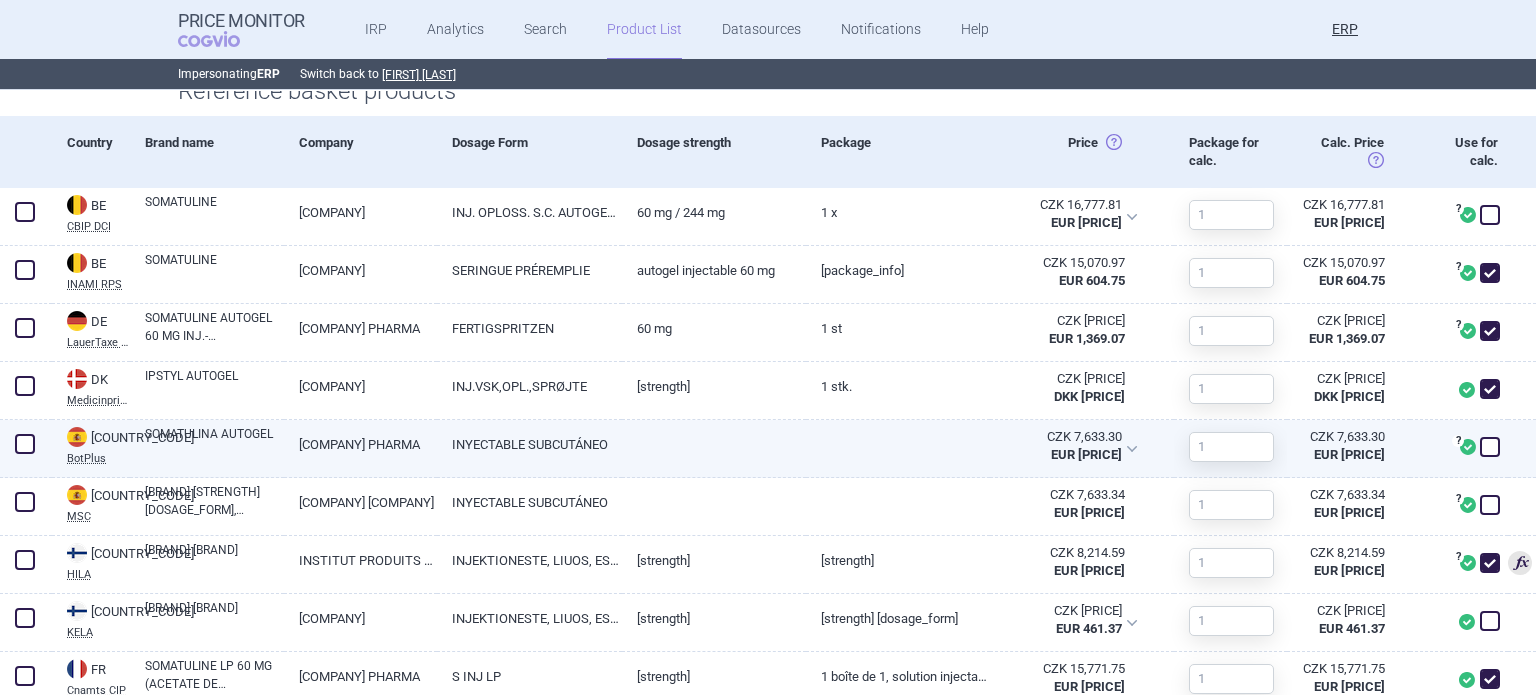click on "[COMPANY] PHARMA" at bounding box center (361, 444) 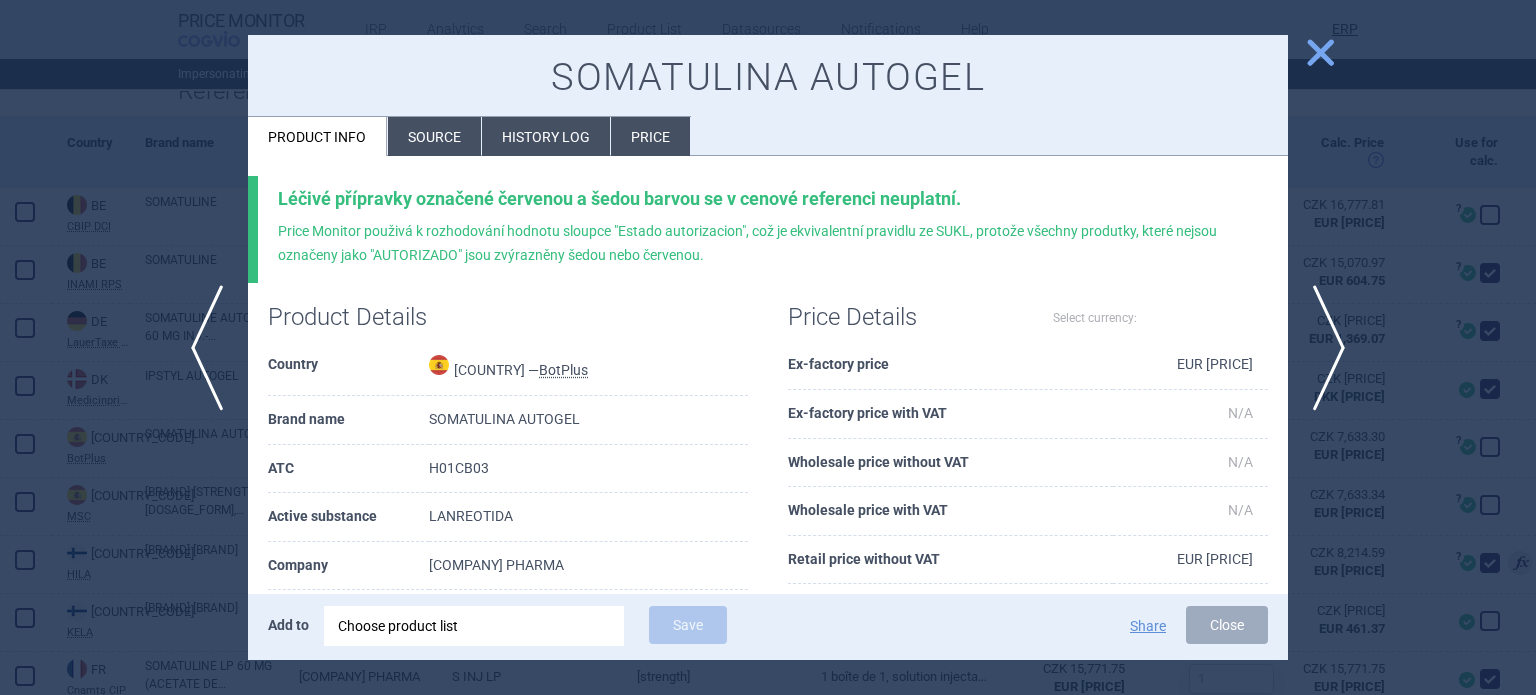 select on "EUR" 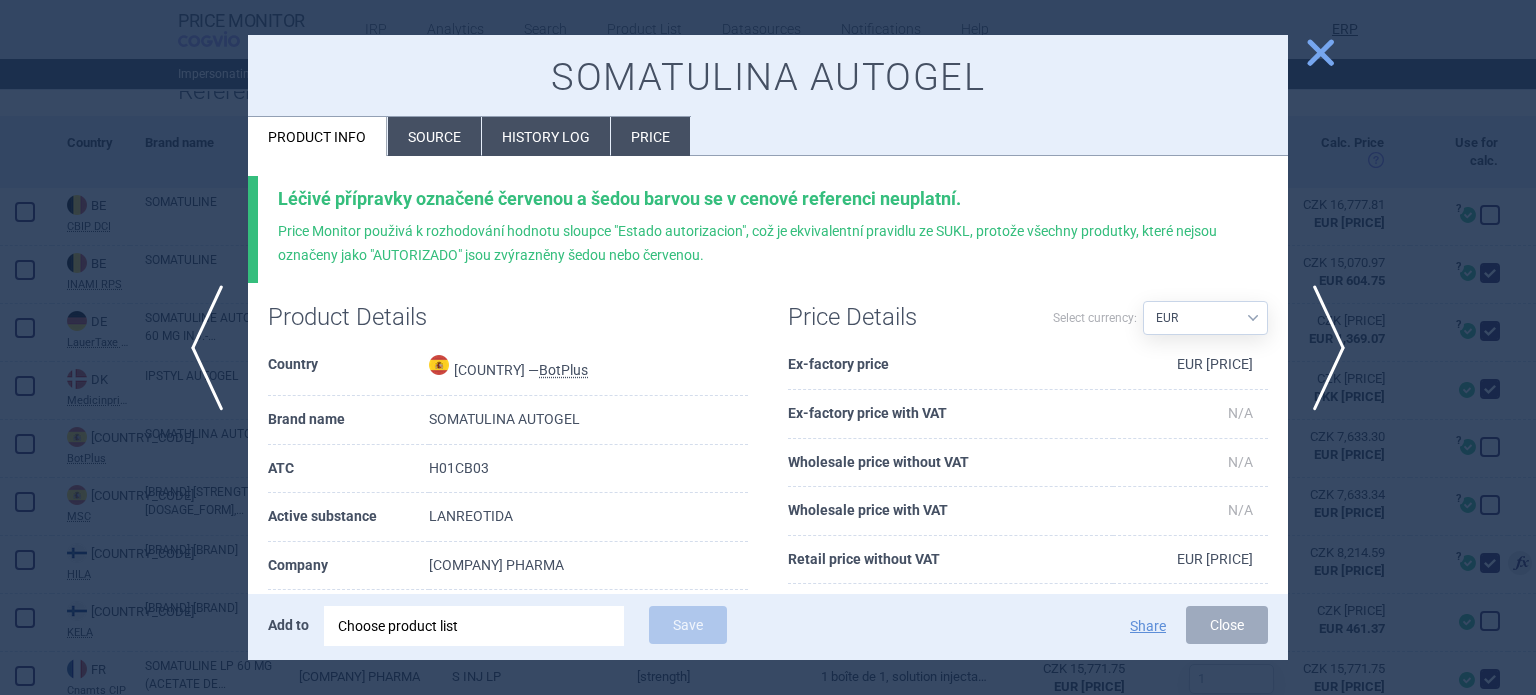 click on "Source" at bounding box center (434, 136) 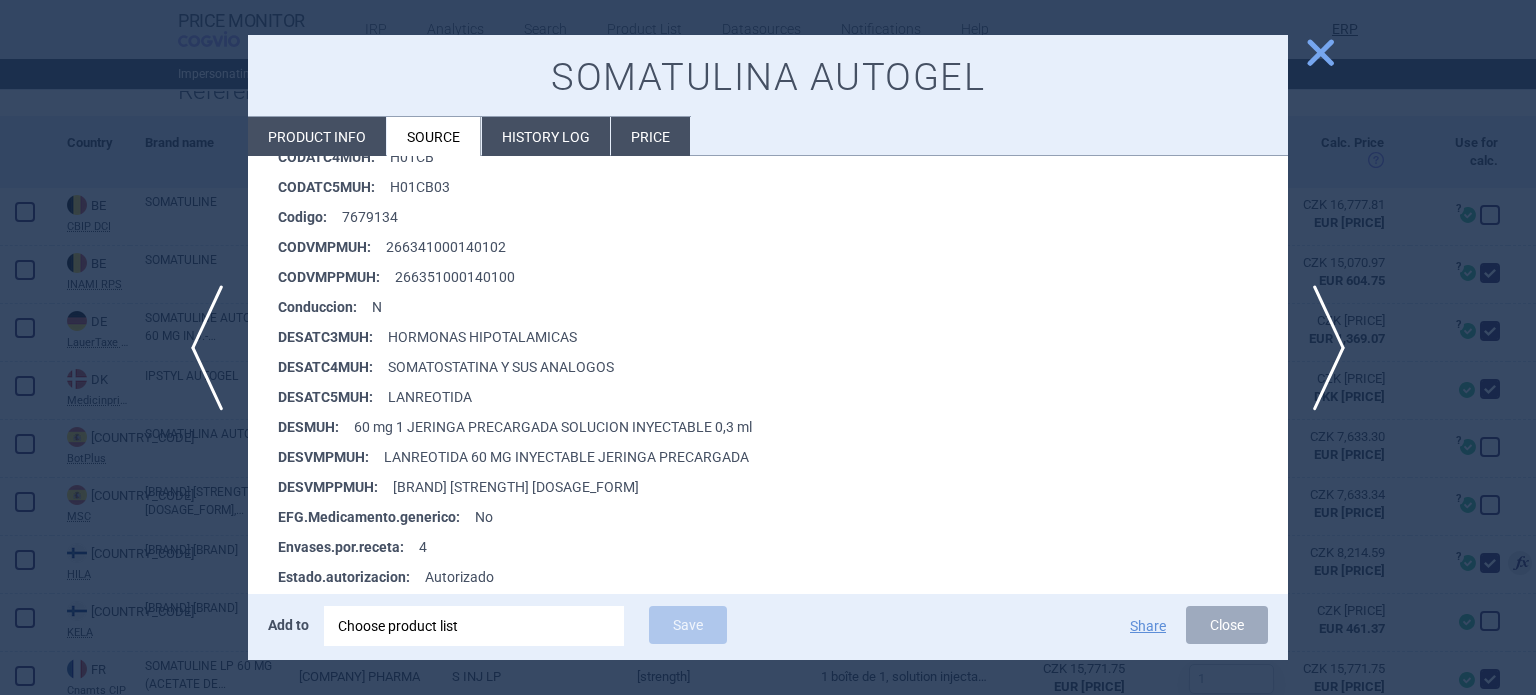 scroll, scrollTop: 402, scrollLeft: 0, axis: vertical 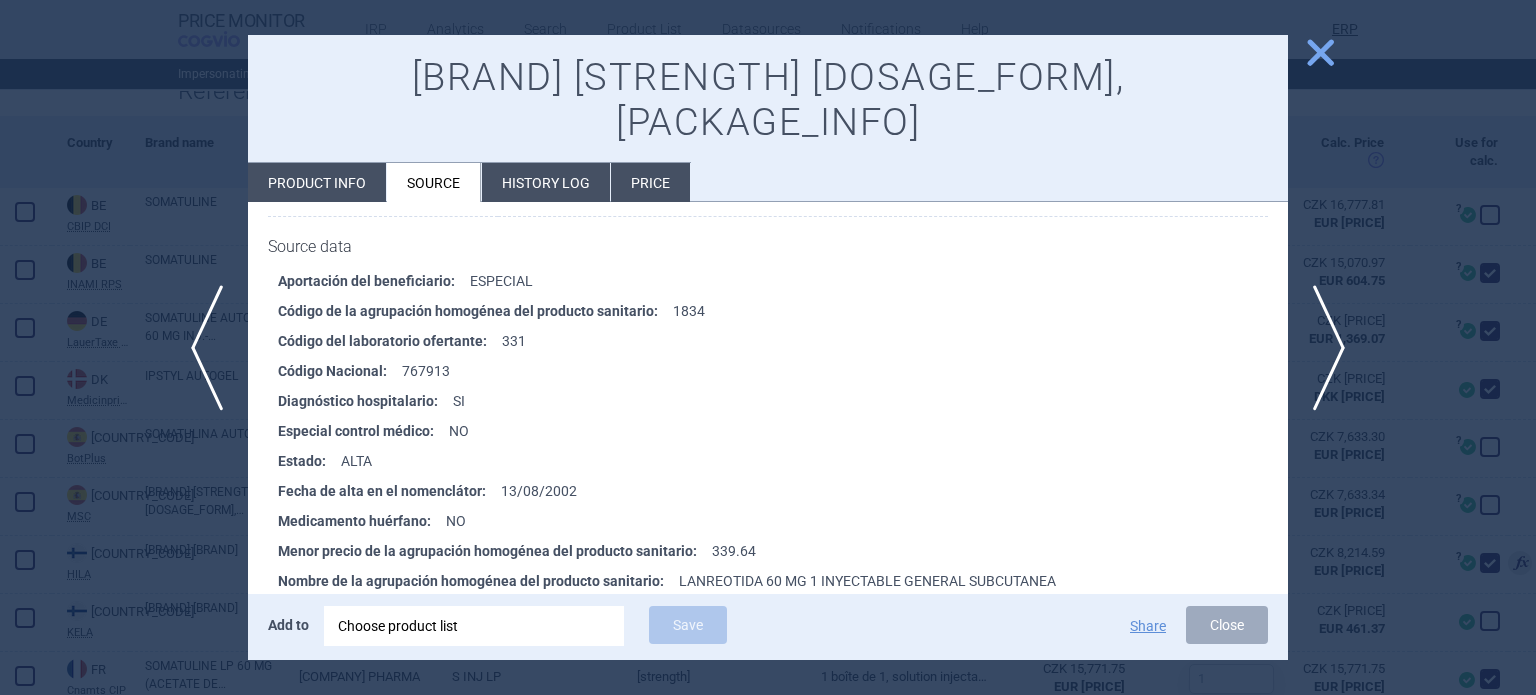 click at bounding box center (768, 347) 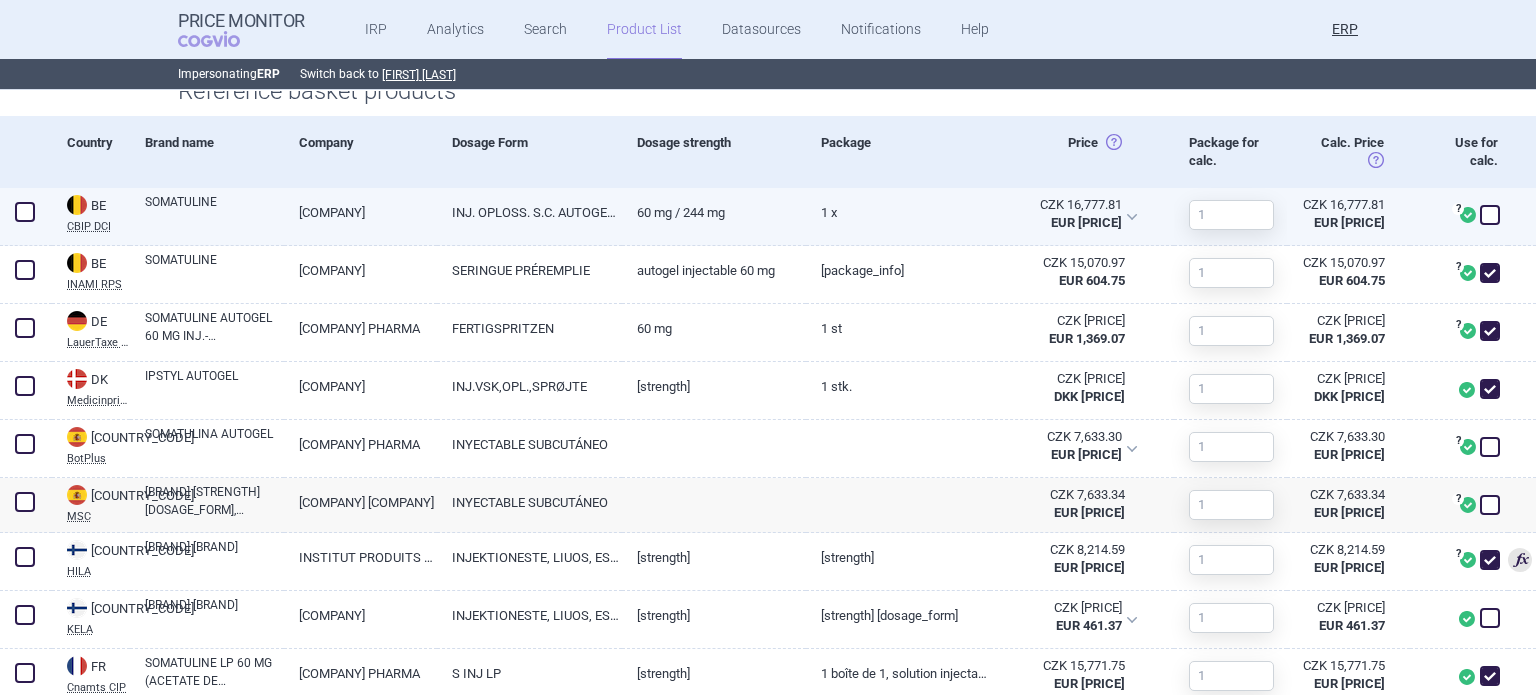 scroll, scrollTop: 0, scrollLeft: 0, axis: both 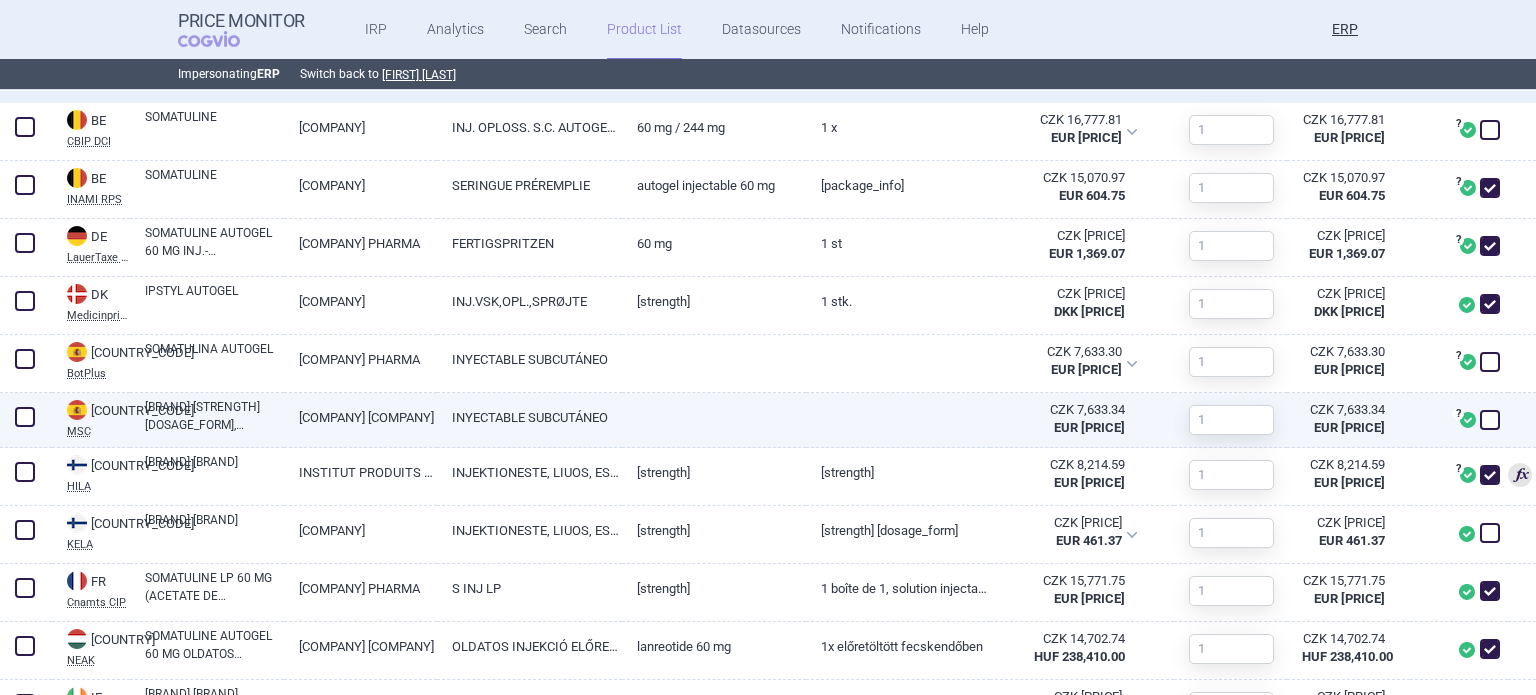 click at bounding box center [898, 411] 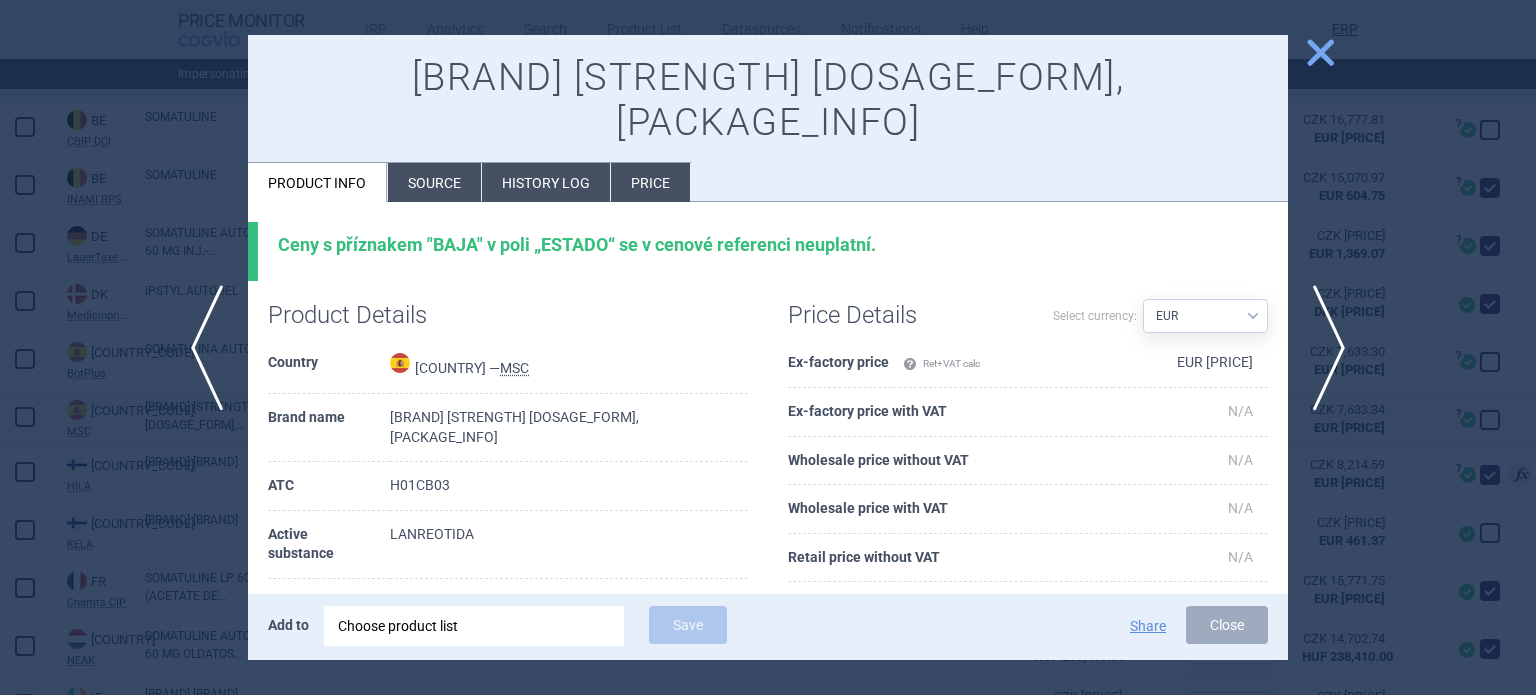 click at bounding box center (768, 347) 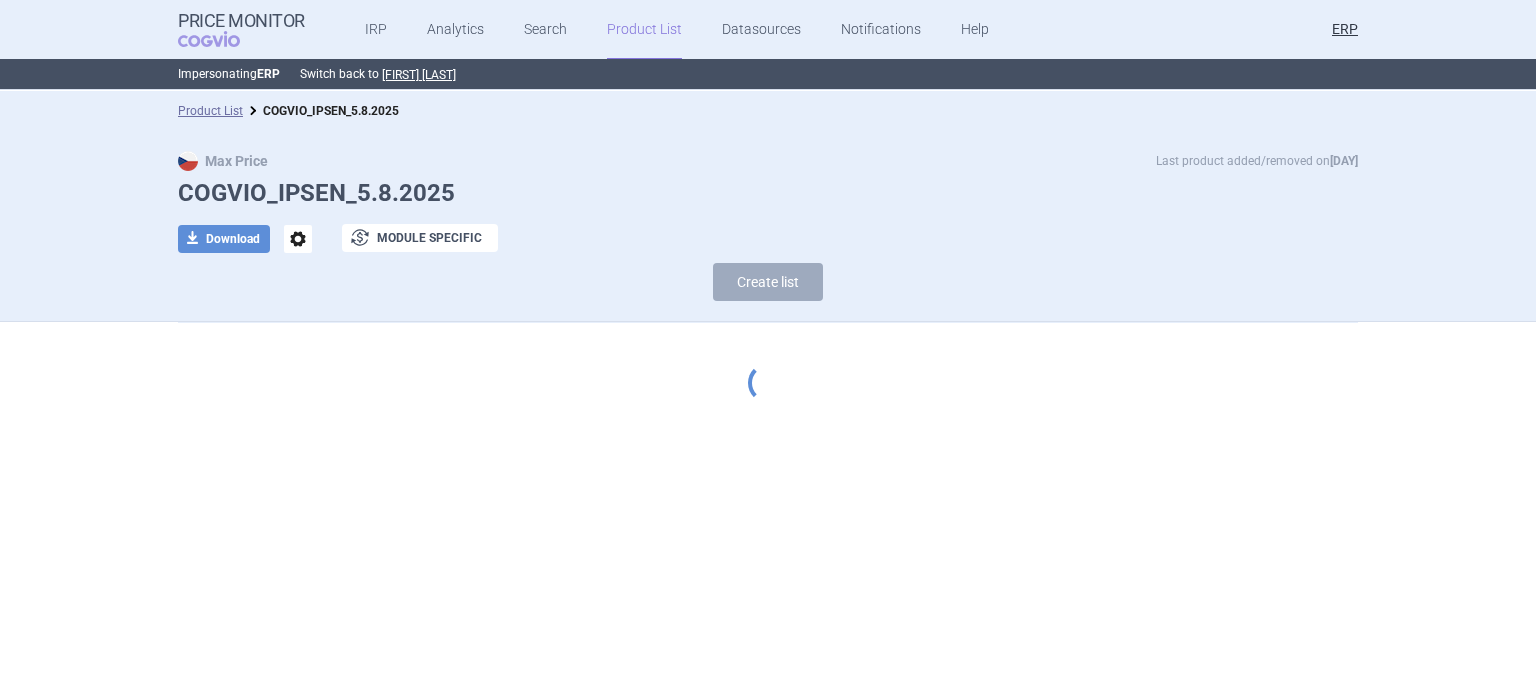 scroll, scrollTop: 0, scrollLeft: 0, axis: both 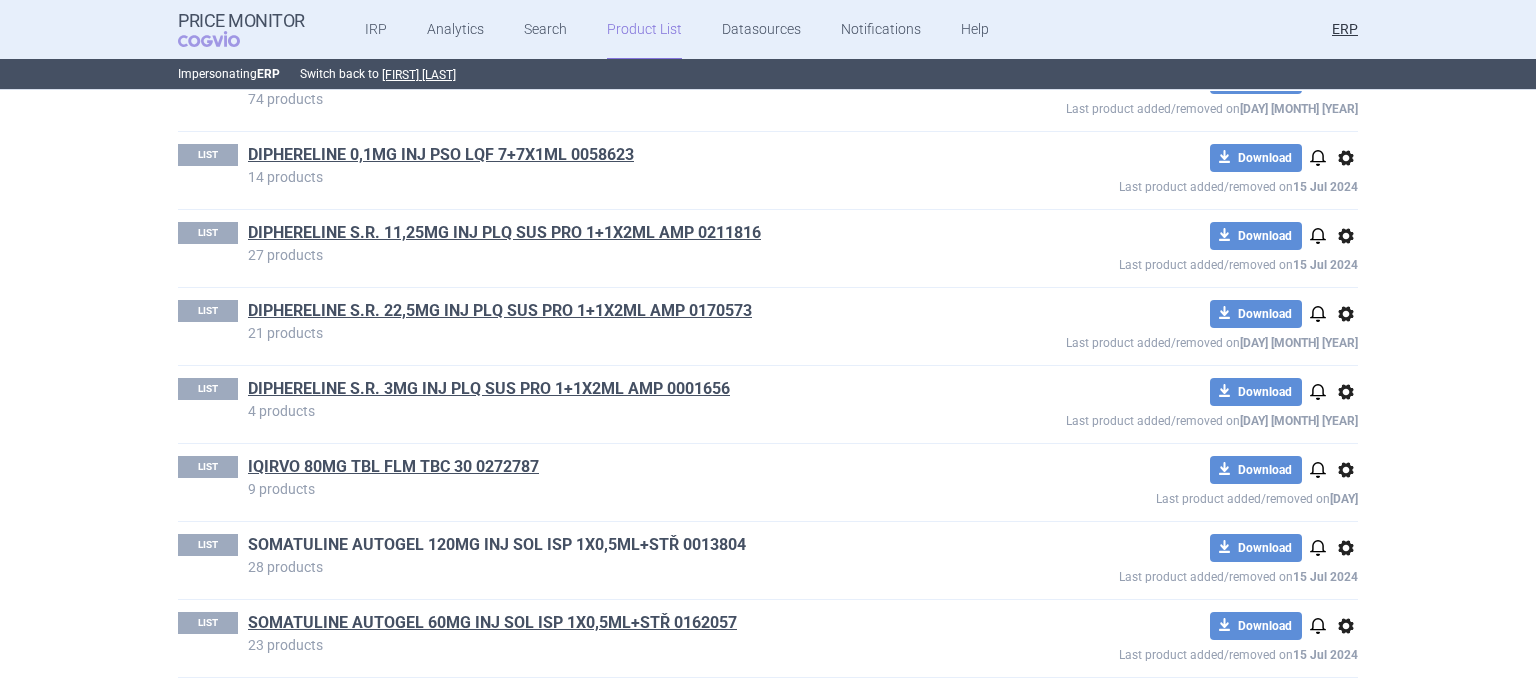 click on "SOMATULINE AUTOGEL 120MG INJ SOL ISP 1X0,5ML+STŘ 0013804" at bounding box center [497, 545] 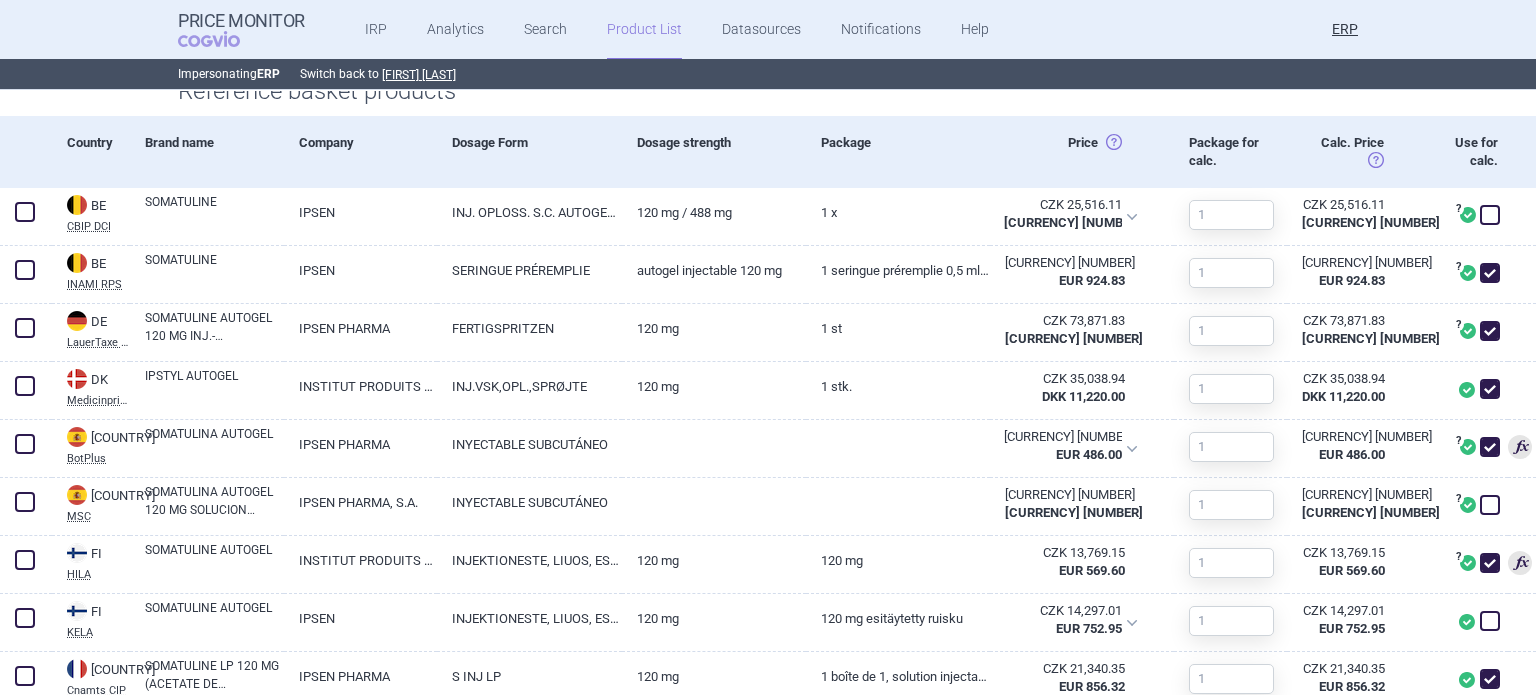 scroll, scrollTop: 692, scrollLeft: 0, axis: vertical 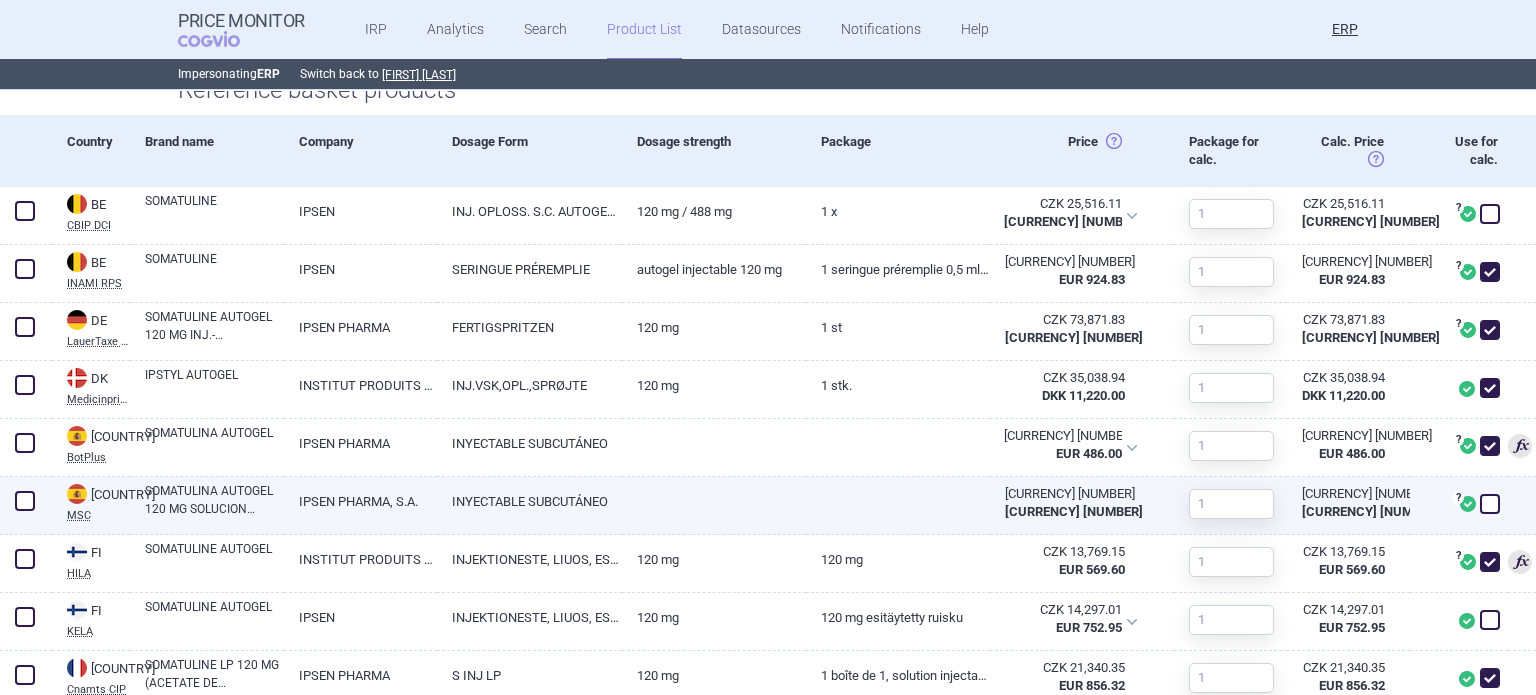 click on "INYECTABLE SUBCUTÁNEO" at bounding box center (529, 501) 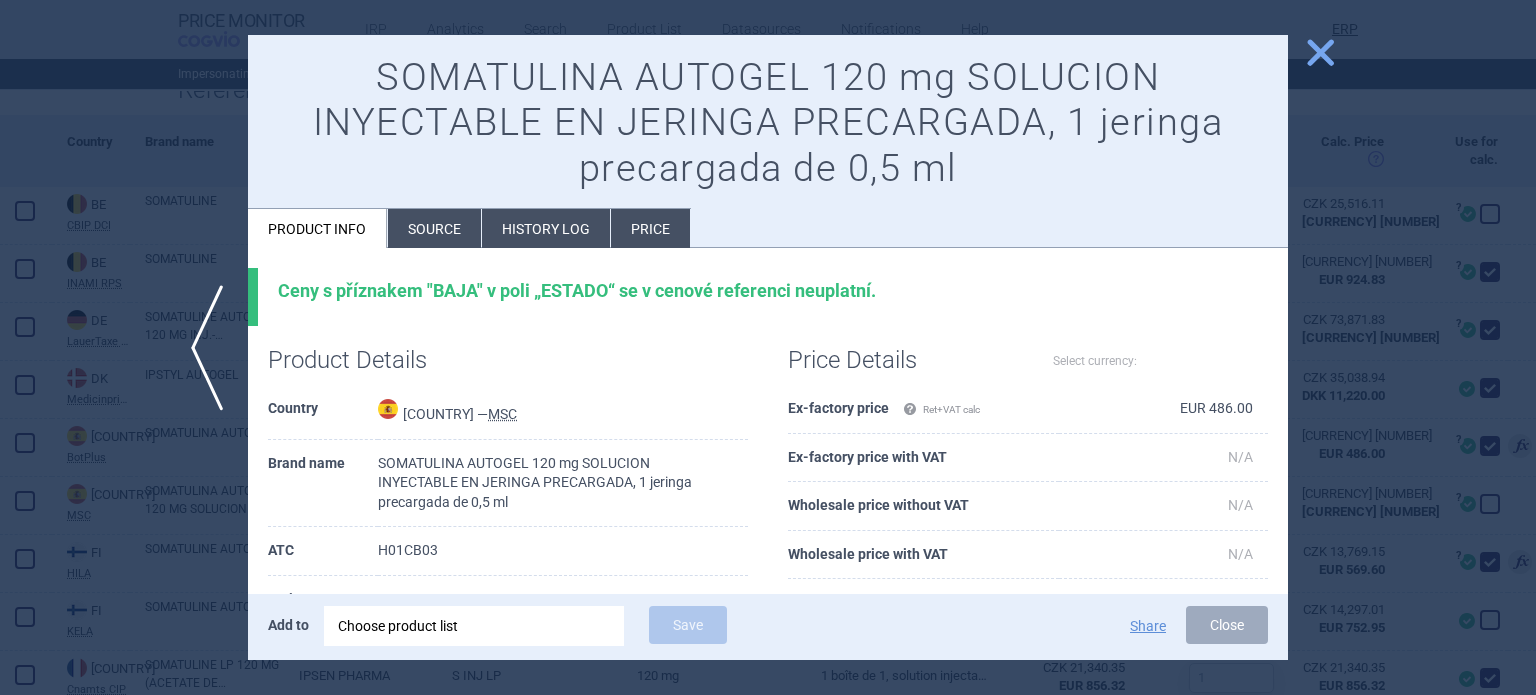 select on "EUR" 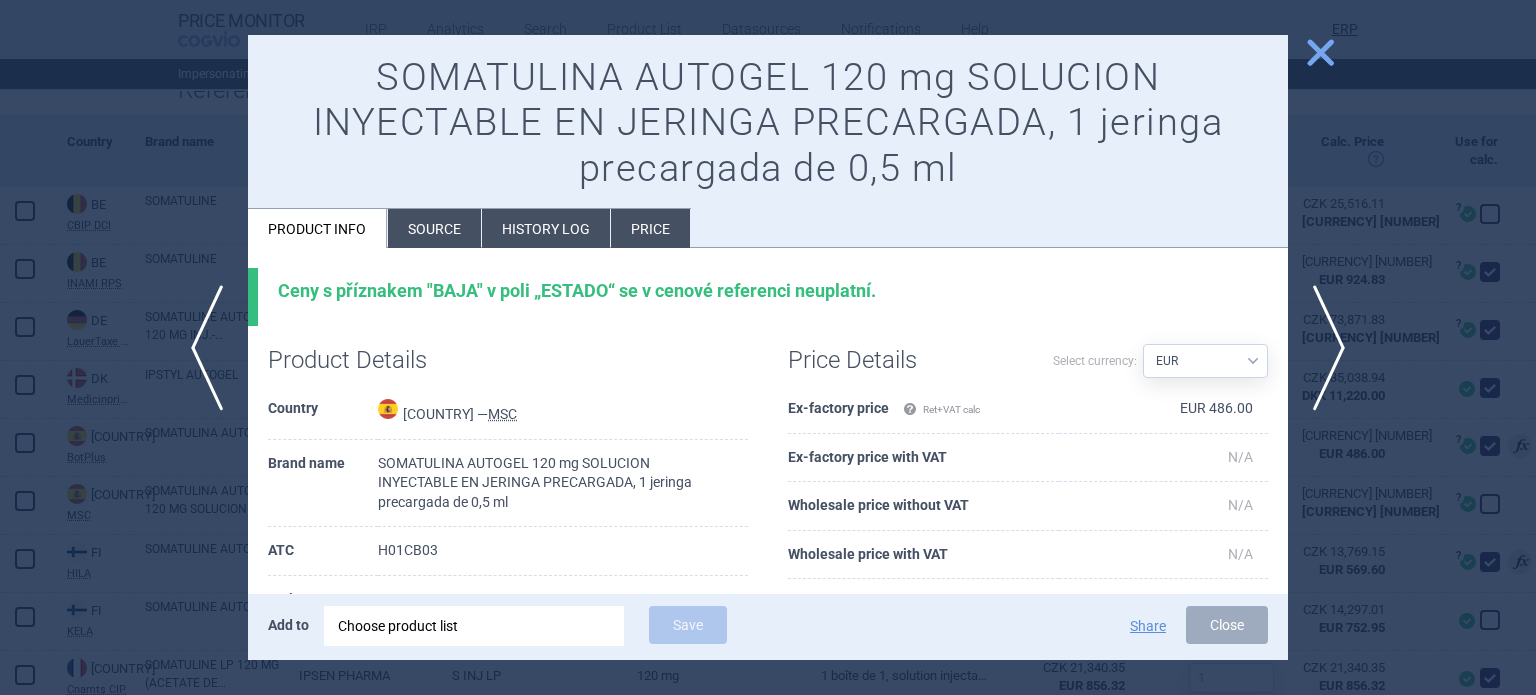 click at bounding box center (768, 347) 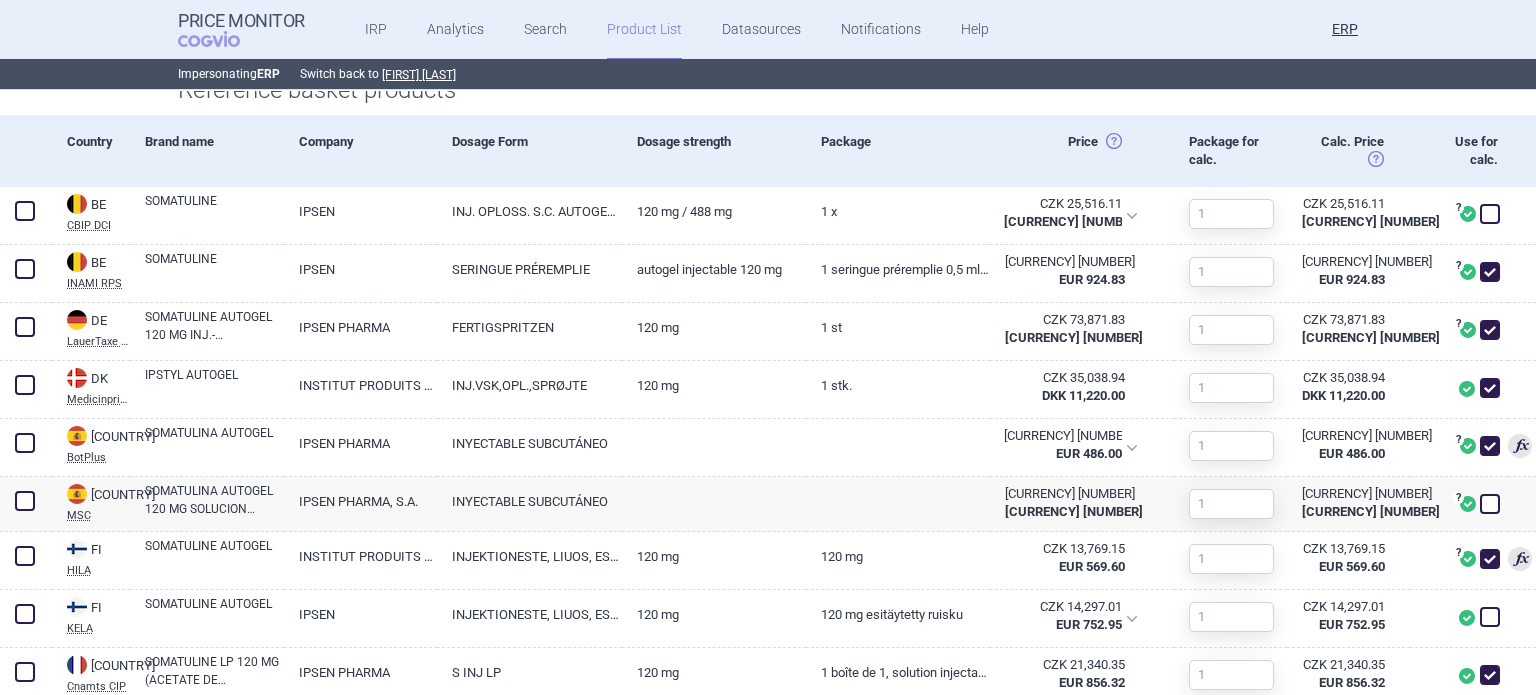 scroll, scrollTop: 0, scrollLeft: 0, axis: both 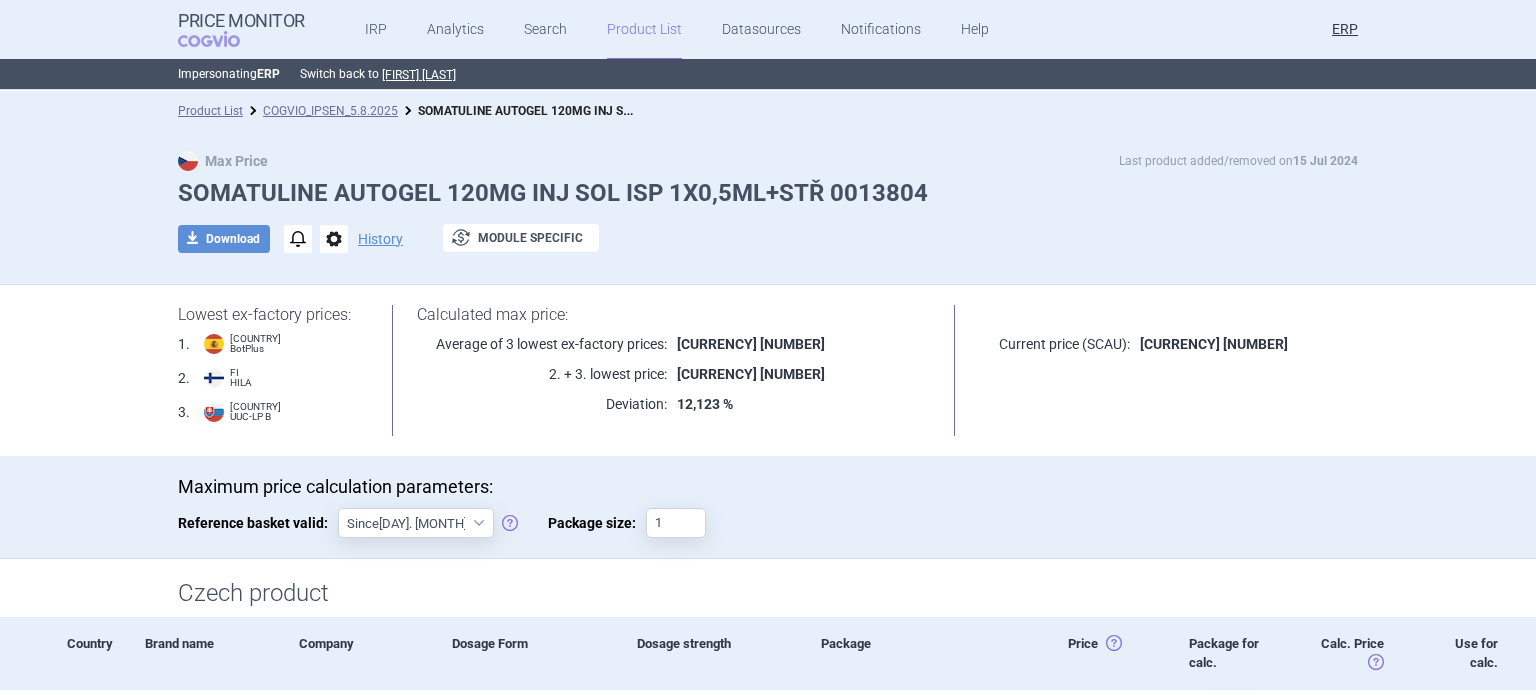 select on "EUR" 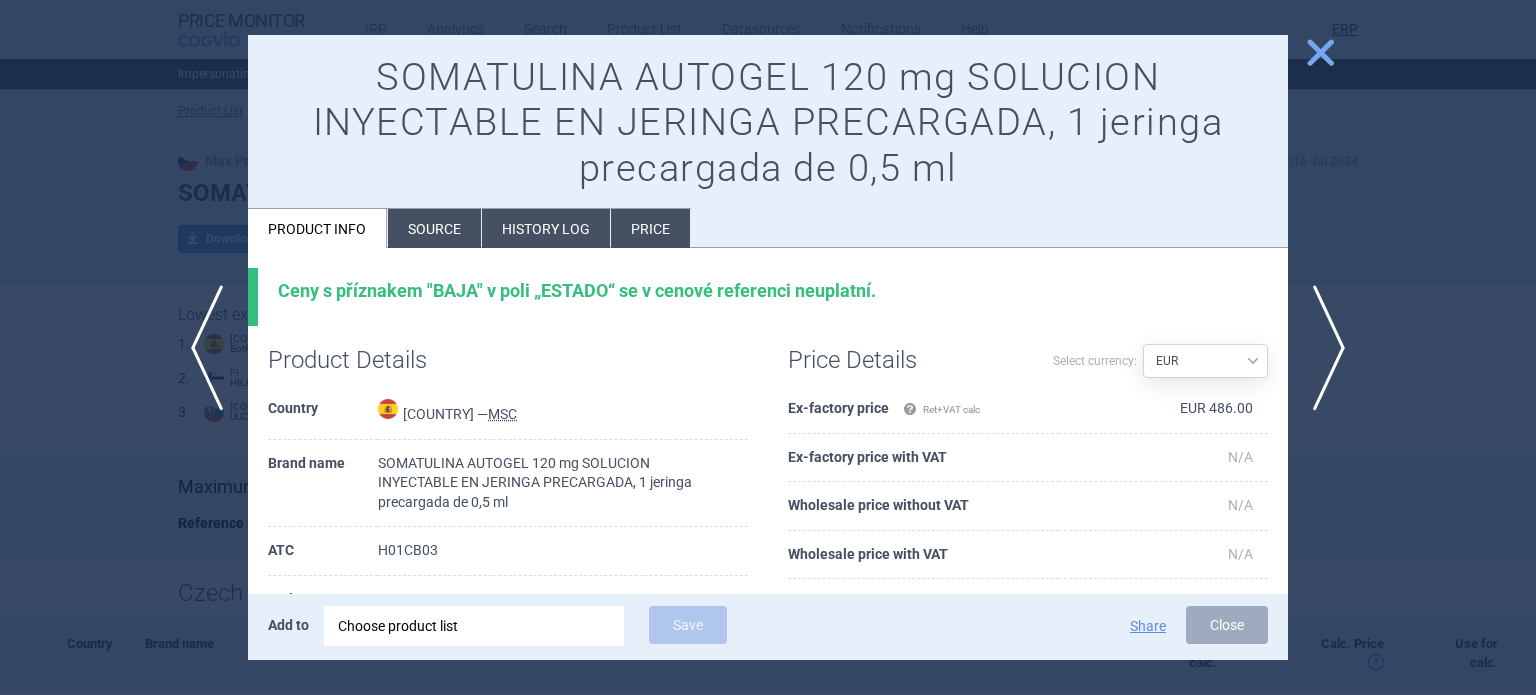 click at bounding box center (768, 347) 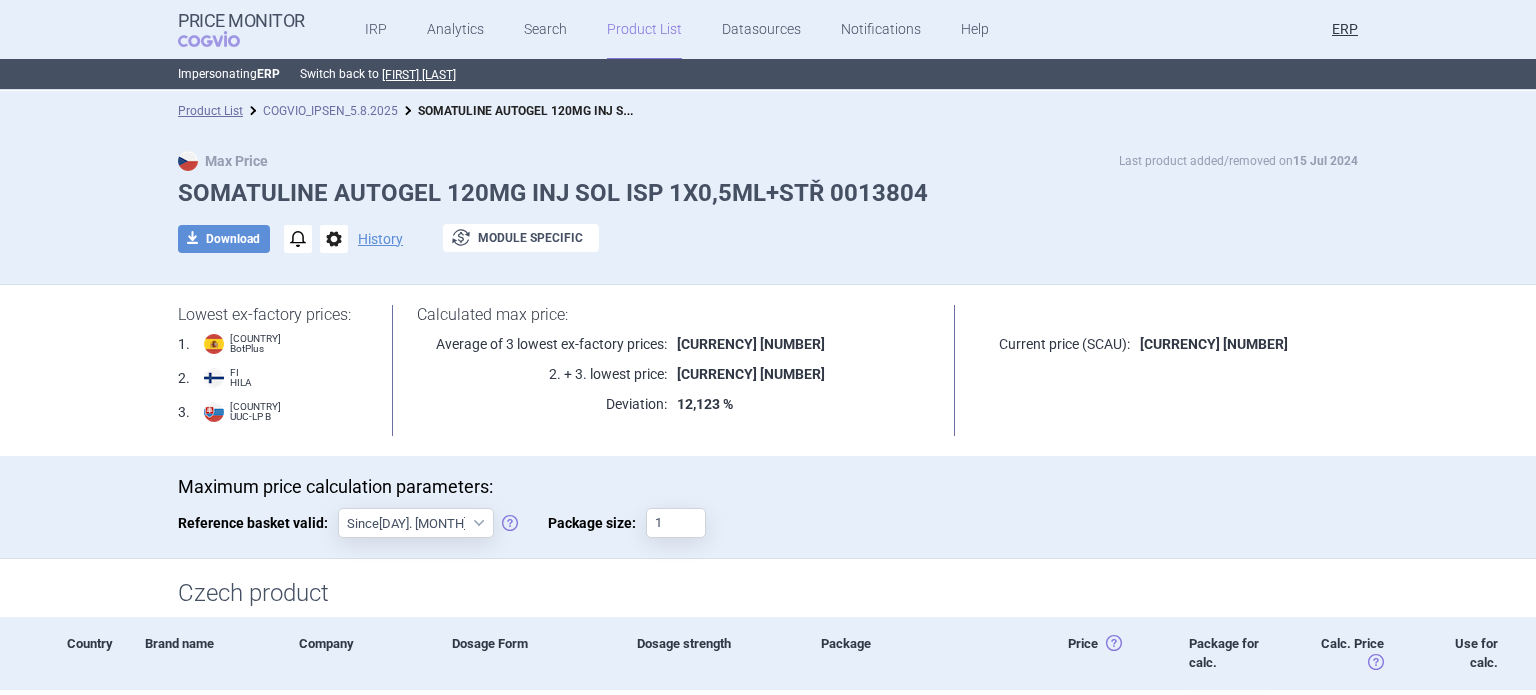 click on "COGVIO_IPSEN_5.8.2025" at bounding box center [330, 111] 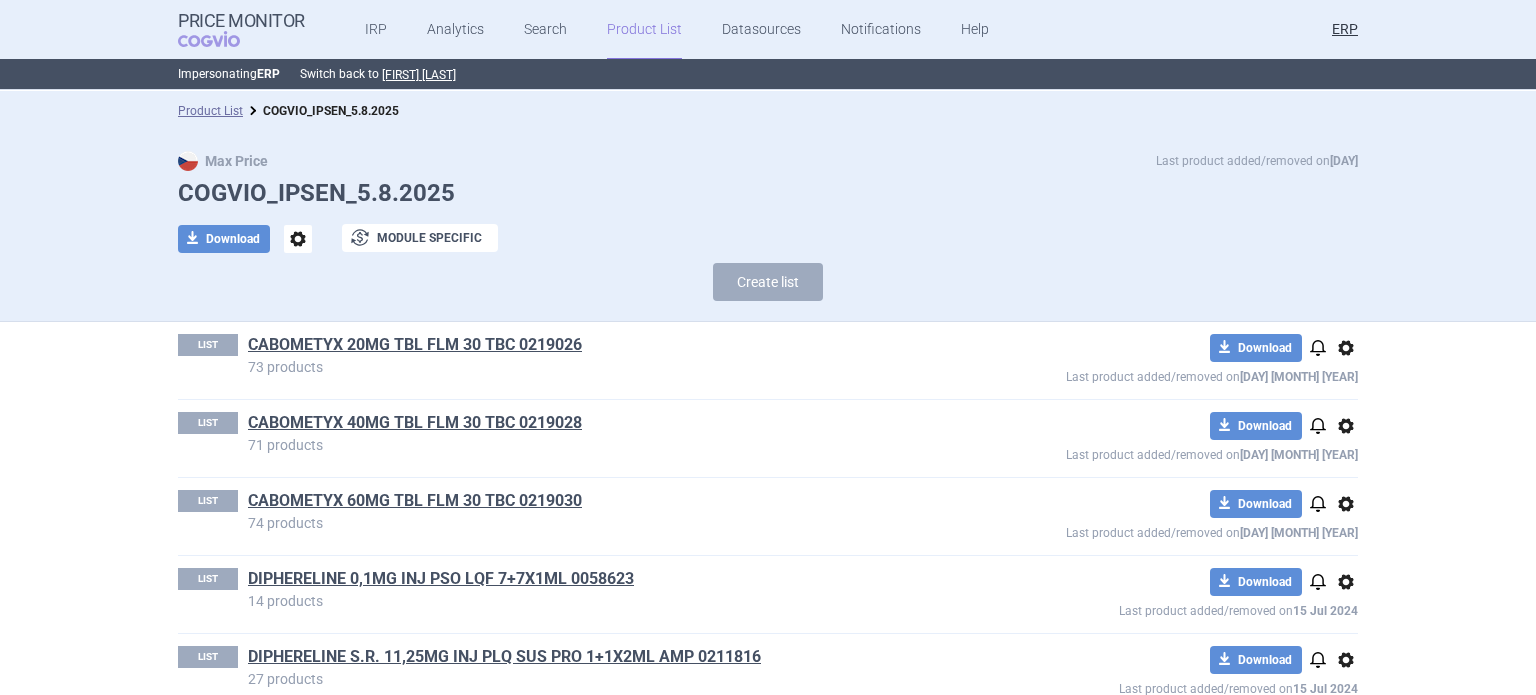 scroll, scrollTop: 424, scrollLeft: 0, axis: vertical 